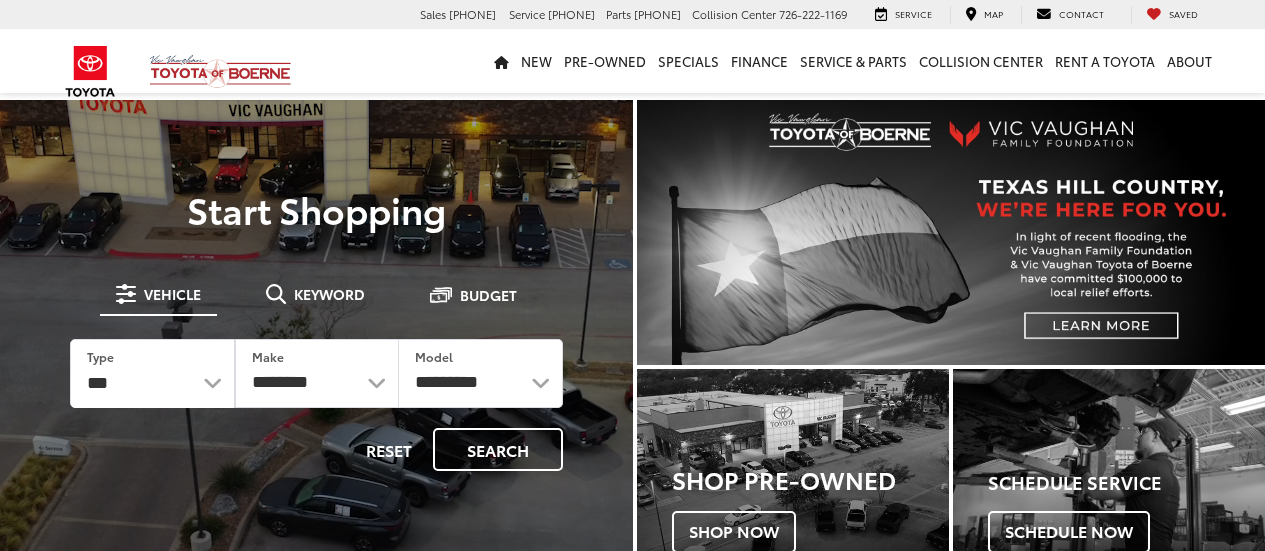 scroll, scrollTop: 0, scrollLeft: 0, axis: both 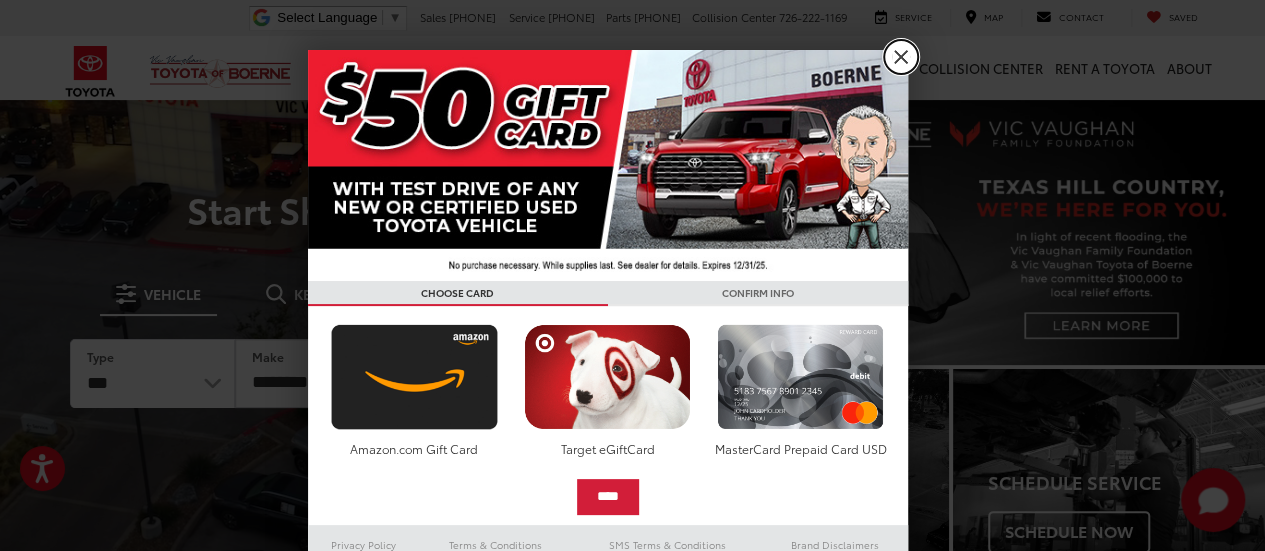 click on "X" at bounding box center (901, 57) 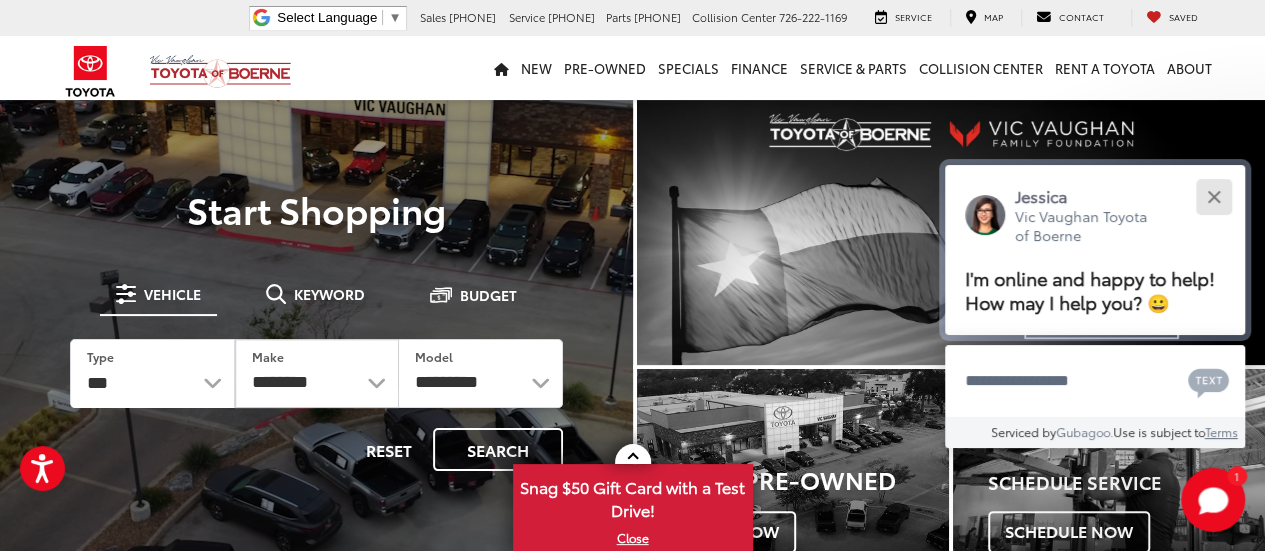 click at bounding box center [1213, 196] 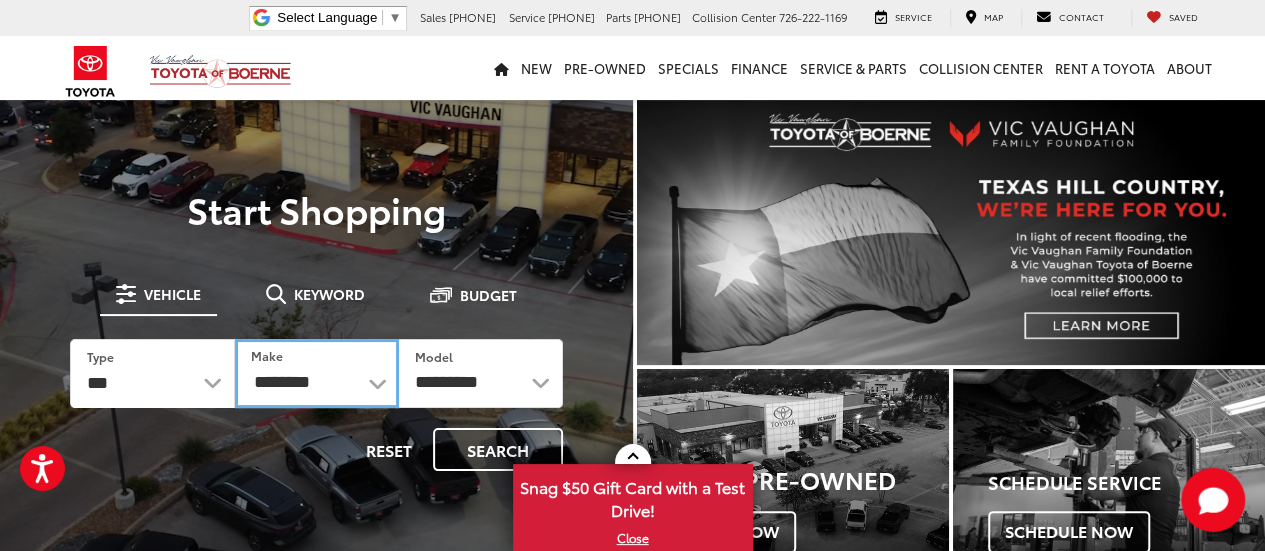 click on "**********" at bounding box center [317, 373] 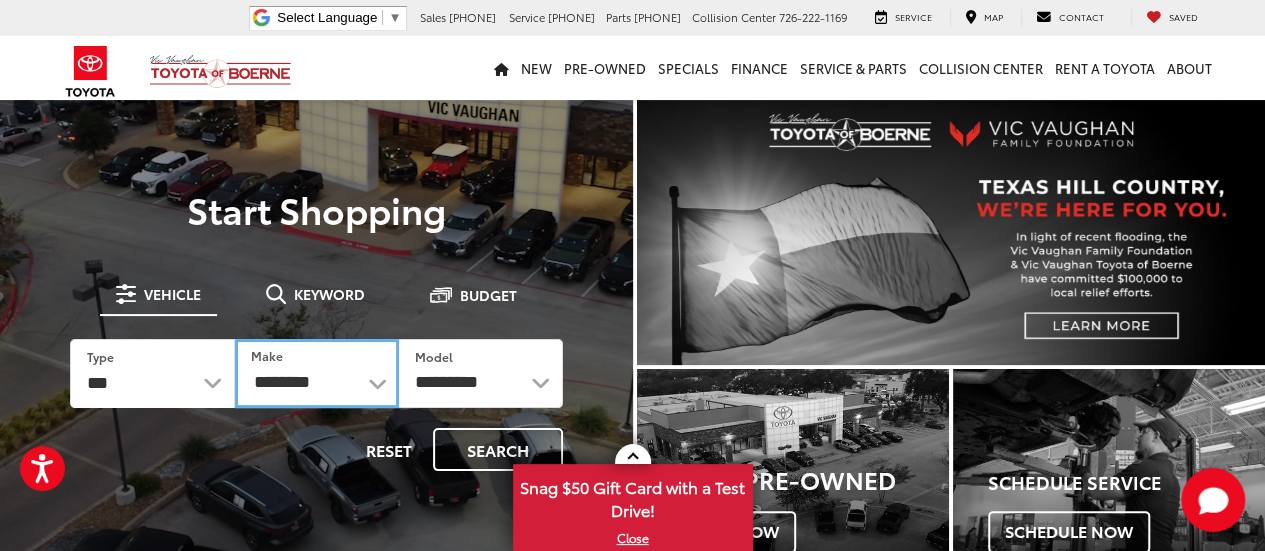 select on "******" 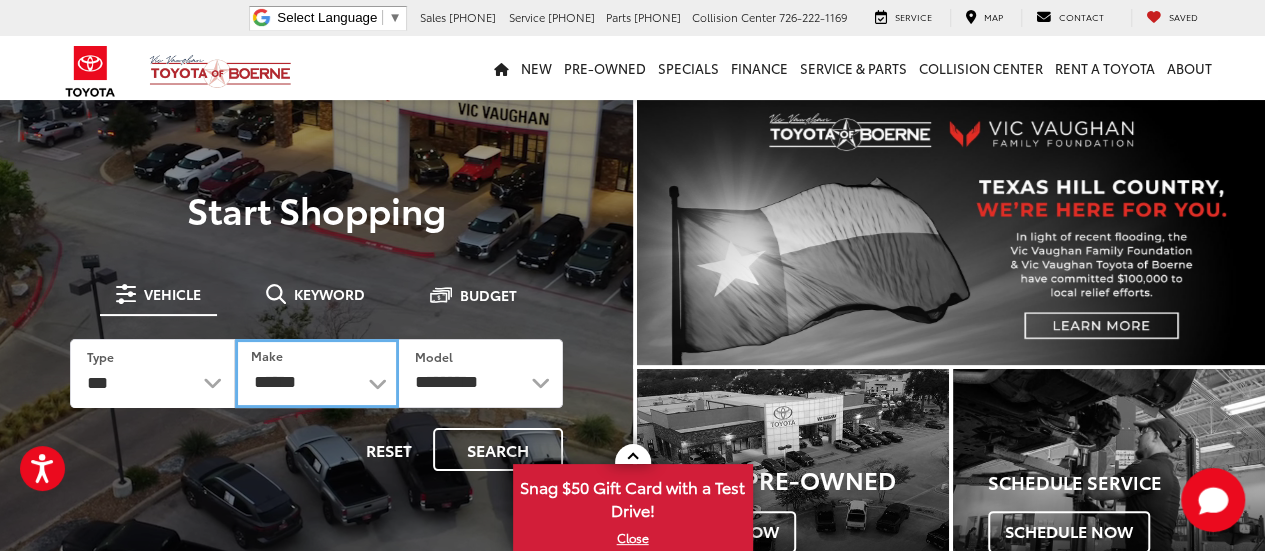 click on "**********" at bounding box center [317, 373] 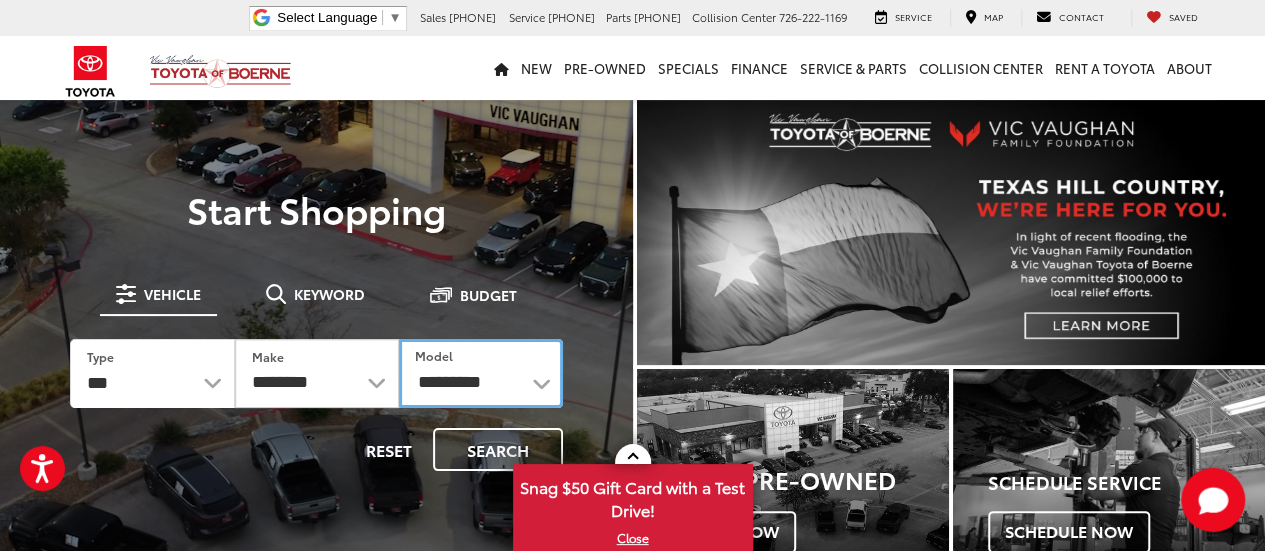 click on "**********" at bounding box center (481, 373) 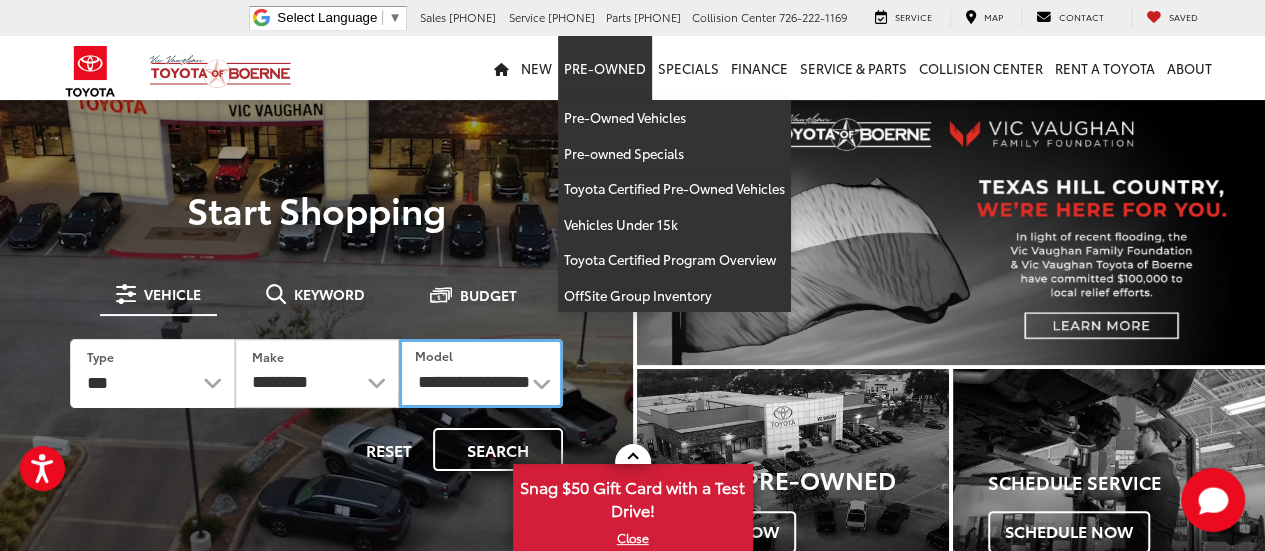 click on "**********" at bounding box center [481, 373] 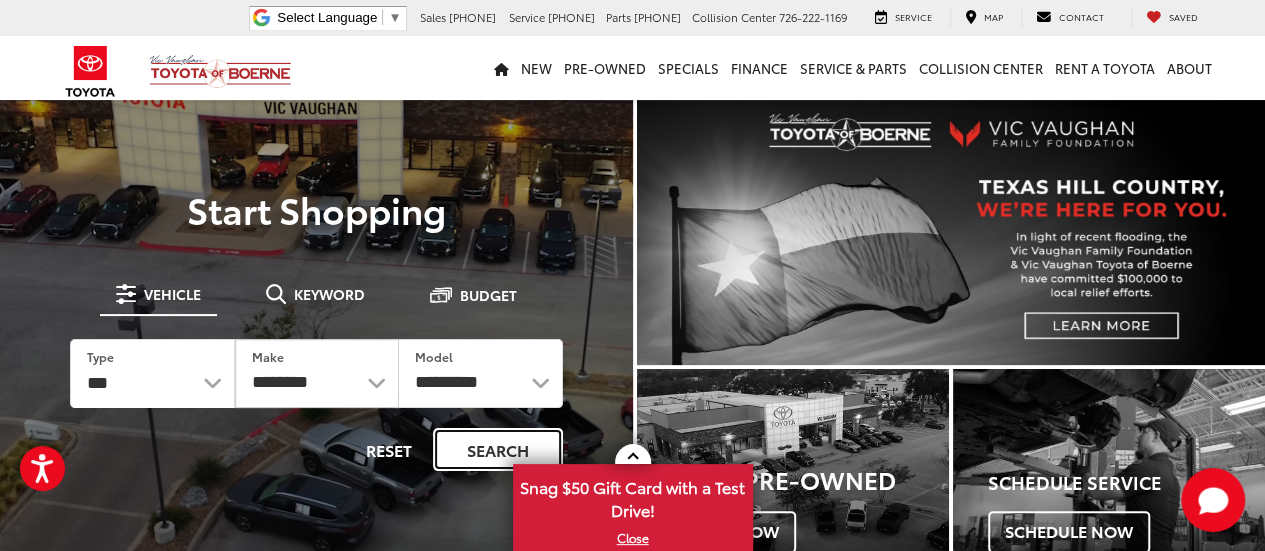 click on "Search" at bounding box center (498, 449) 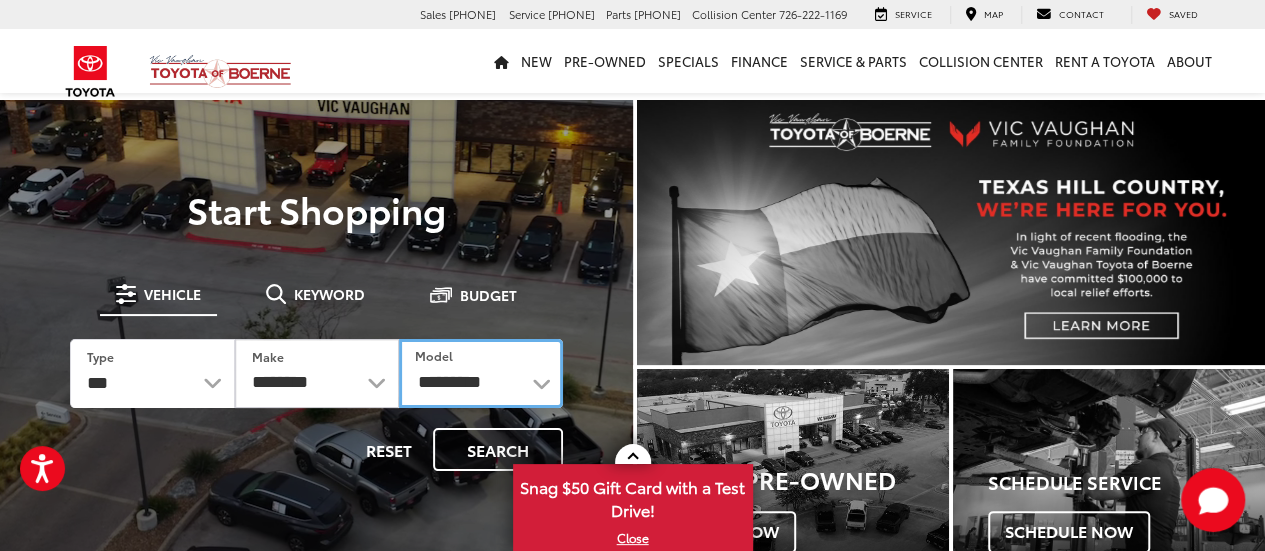 click on "**********" at bounding box center (481, 373) 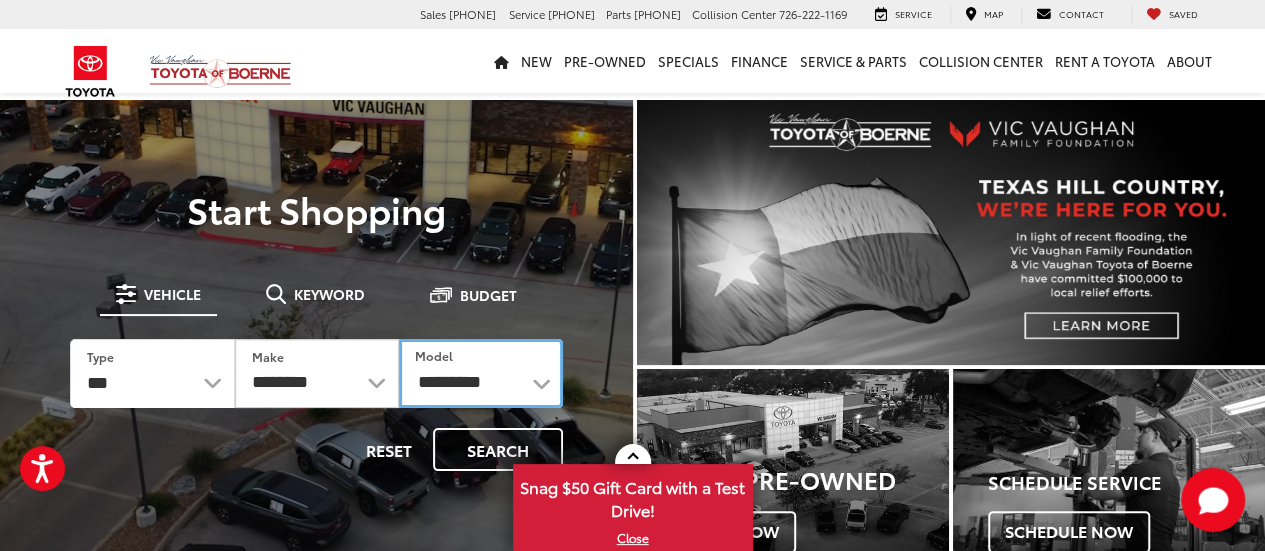 select on "**********" 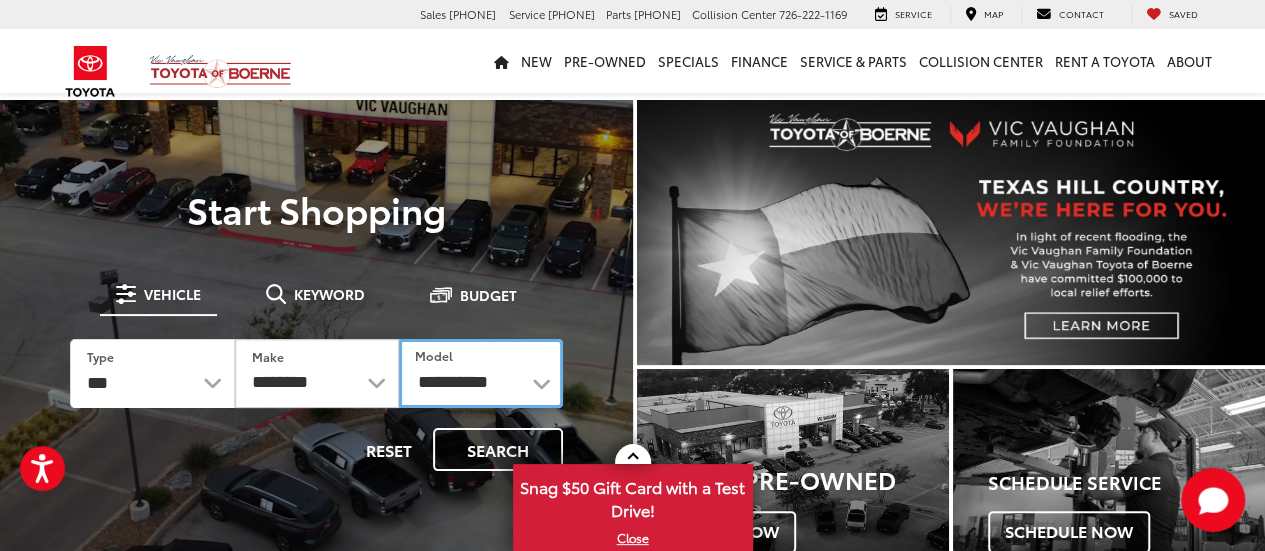 click on "**********" at bounding box center [481, 373] 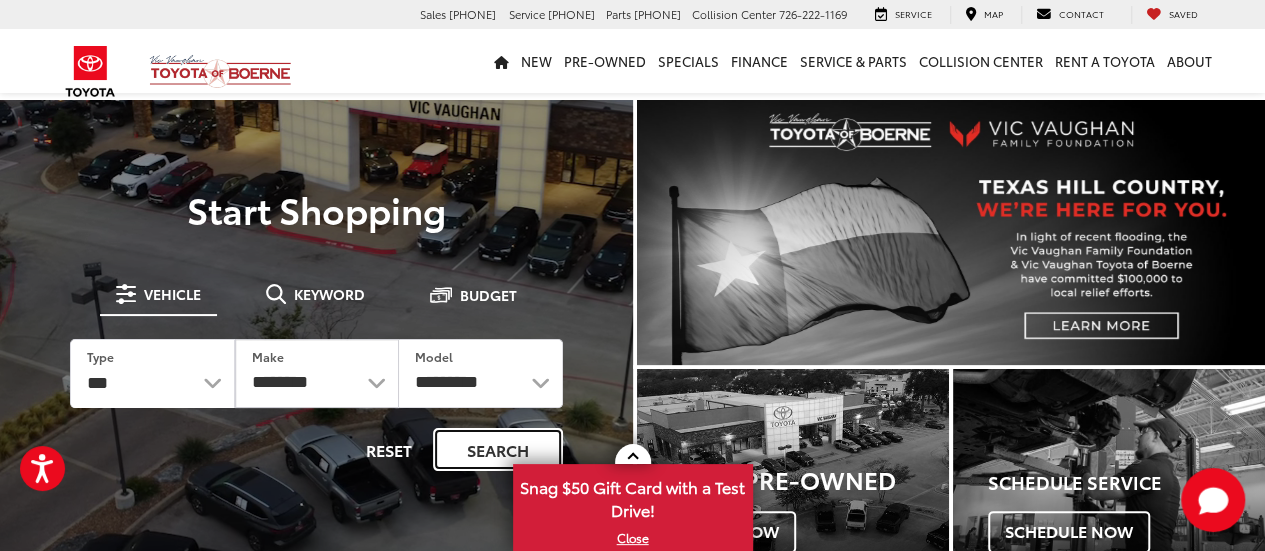 click on "Search" at bounding box center [498, 449] 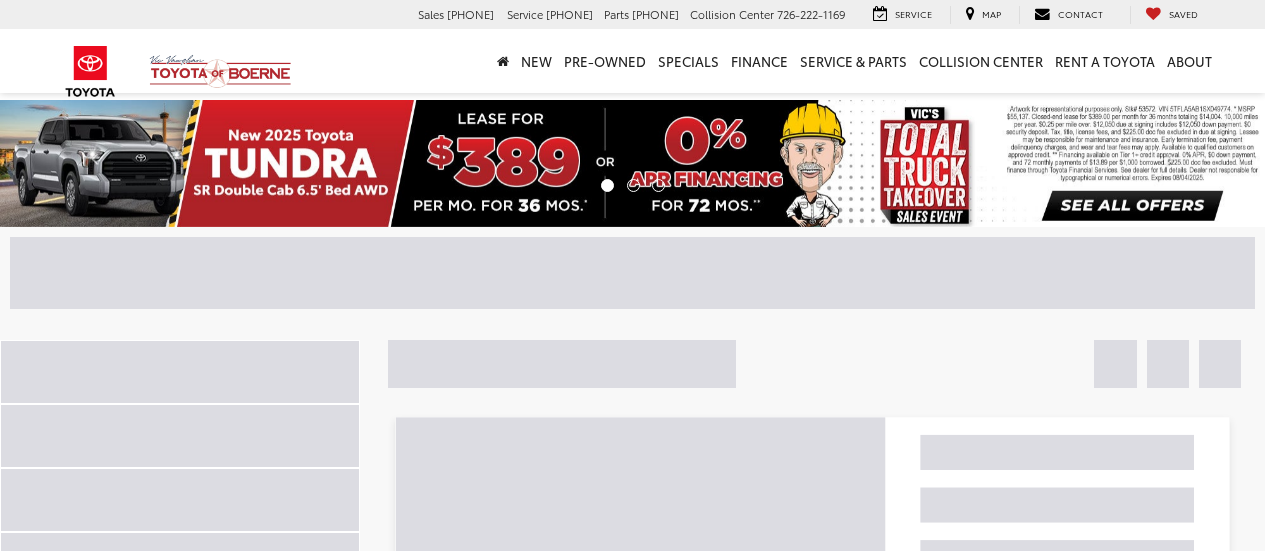 scroll, scrollTop: 0, scrollLeft: 0, axis: both 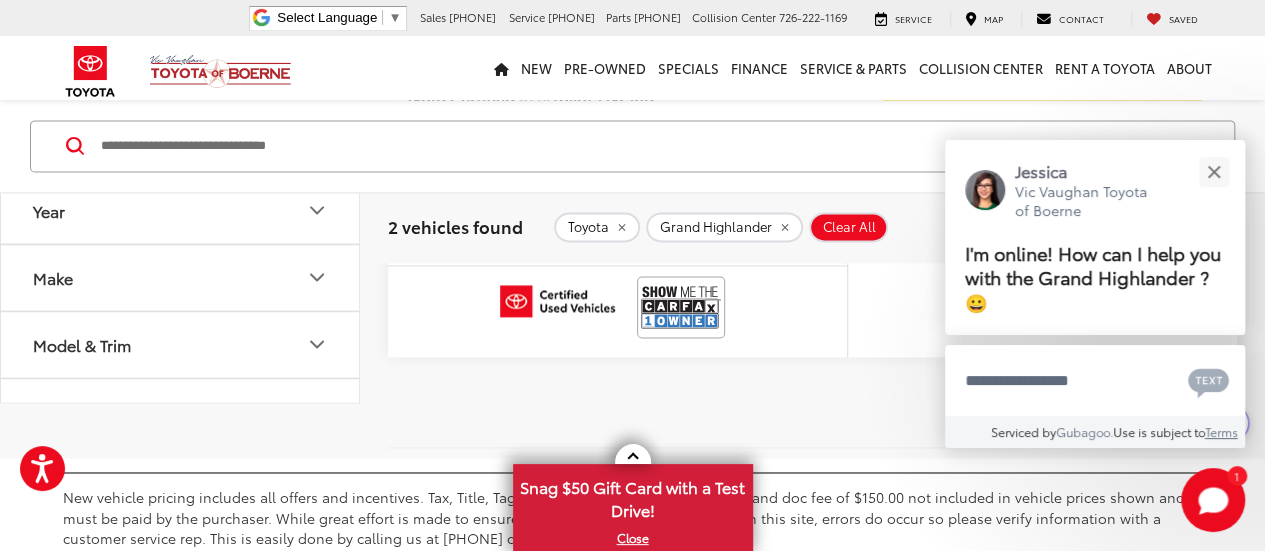 drag, startPoint x: 1274, startPoint y: 37, endPoint x: 1270, endPoint y: 347, distance: 310.02582 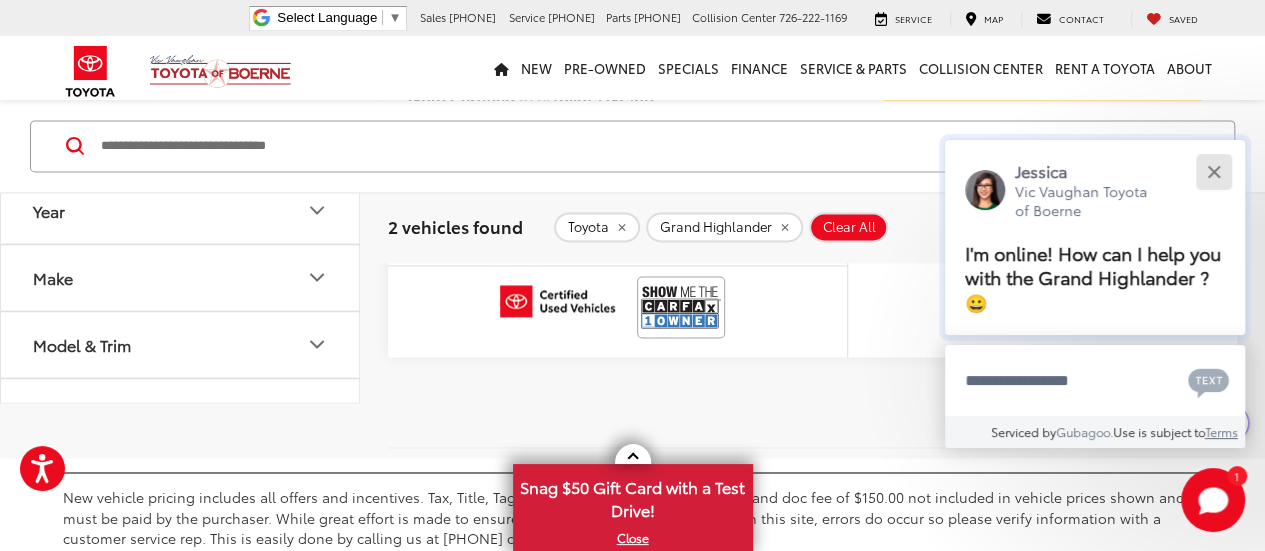 click at bounding box center [1213, 171] 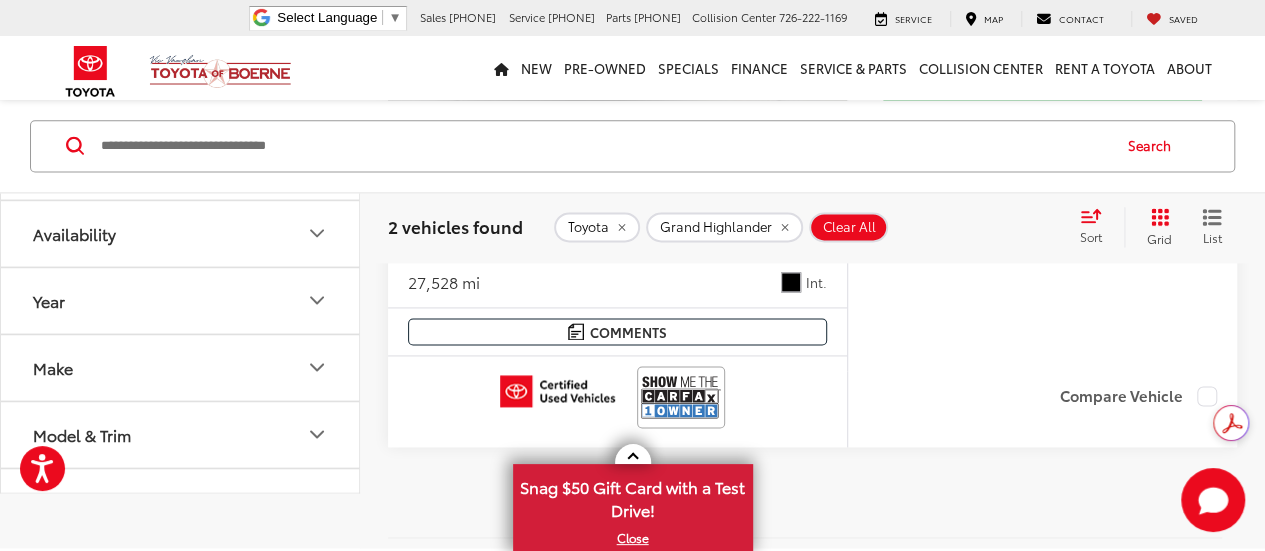 scroll, scrollTop: 1282, scrollLeft: 0, axis: vertical 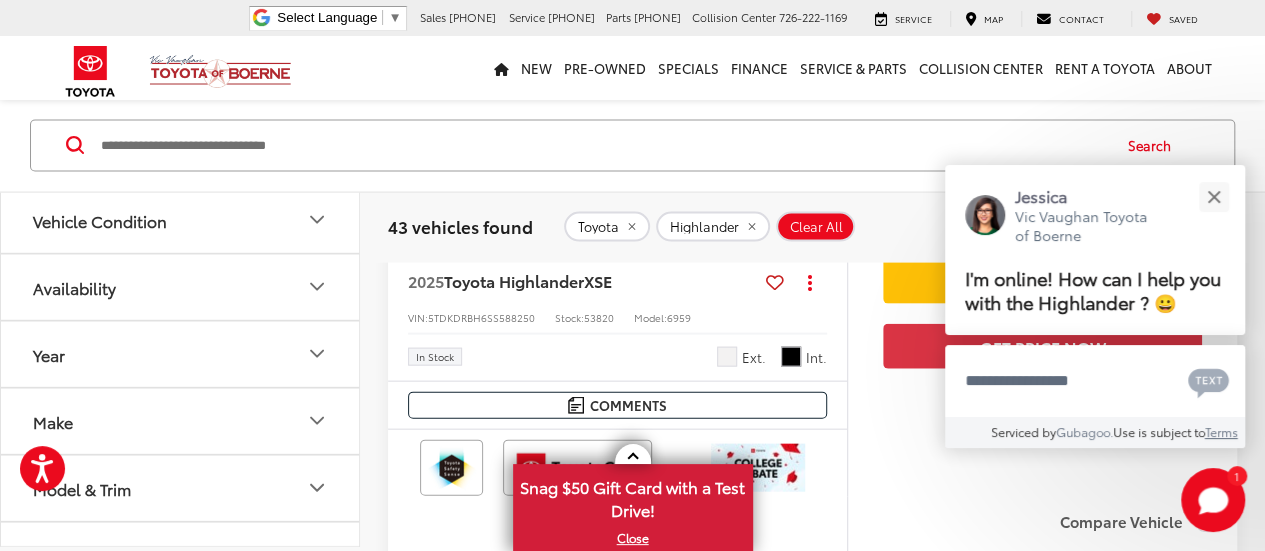 drag, startPoint x: 1274, startPoint y: 29, endPoint x: 1276, endPoint y: 141, distance: 112.01785 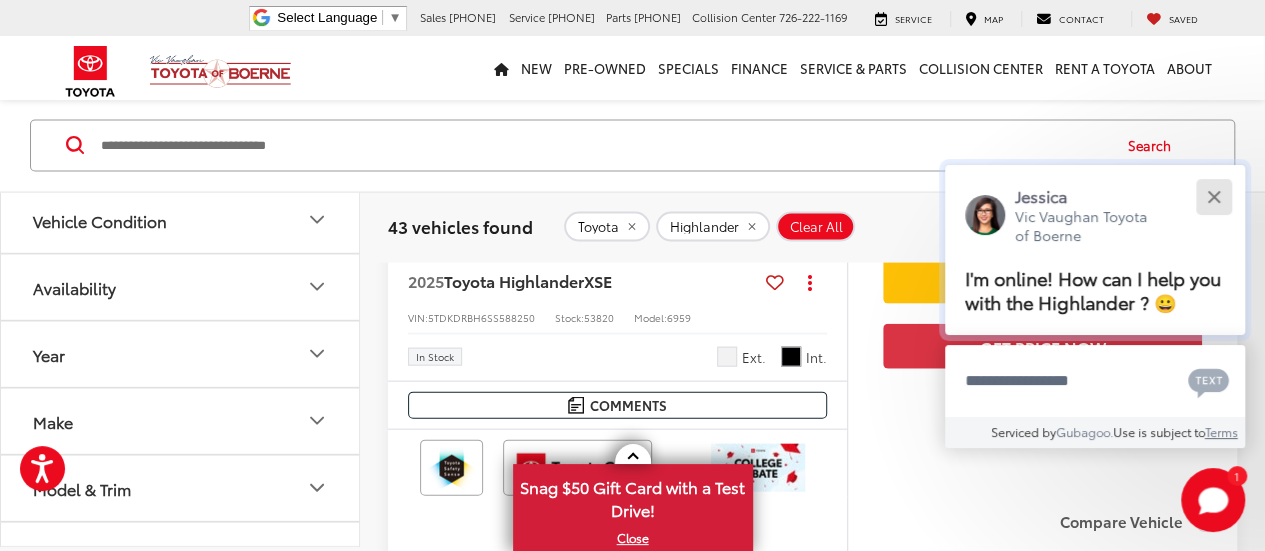 click at bounding box center (1213, 196) 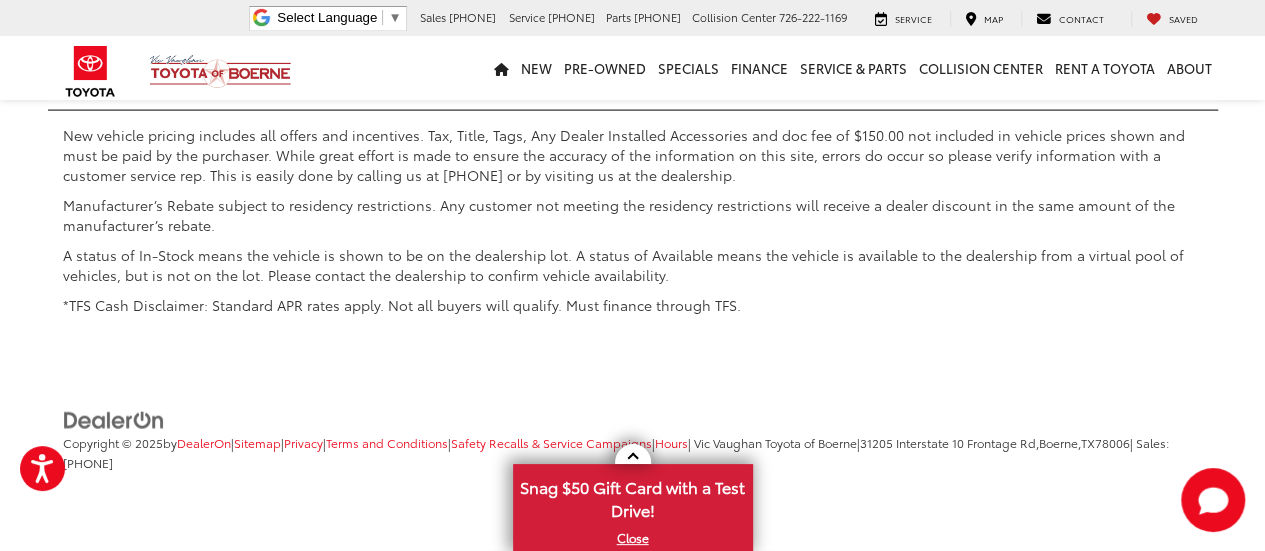 scroll, scrollTop: 10138, scrollLeft: 0, axis: vertical 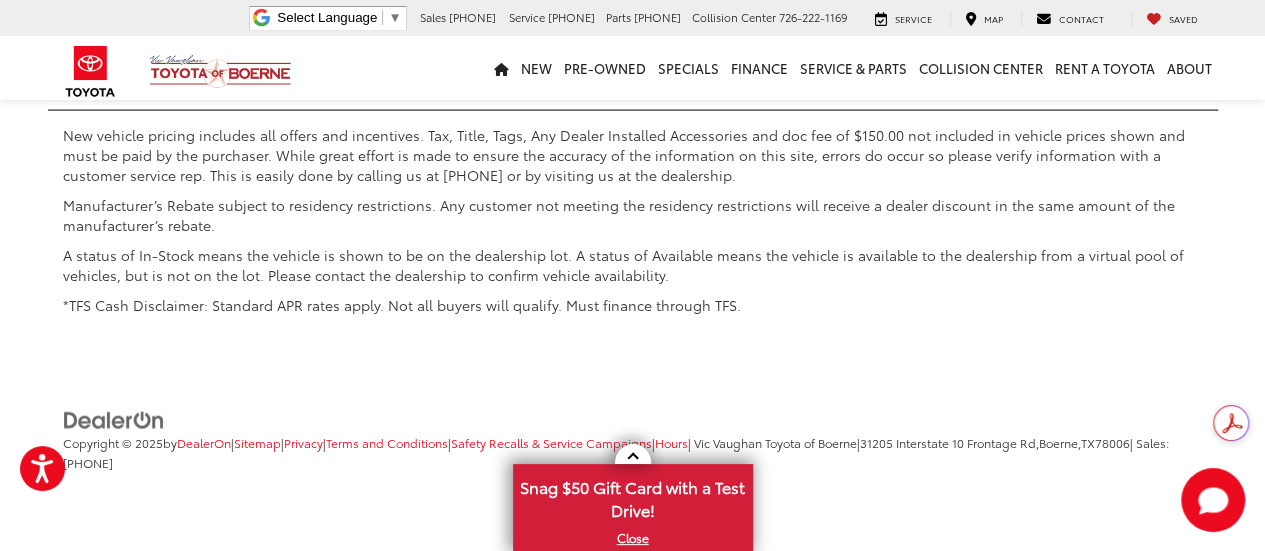 click on "2" at bounding box center (909, 37) 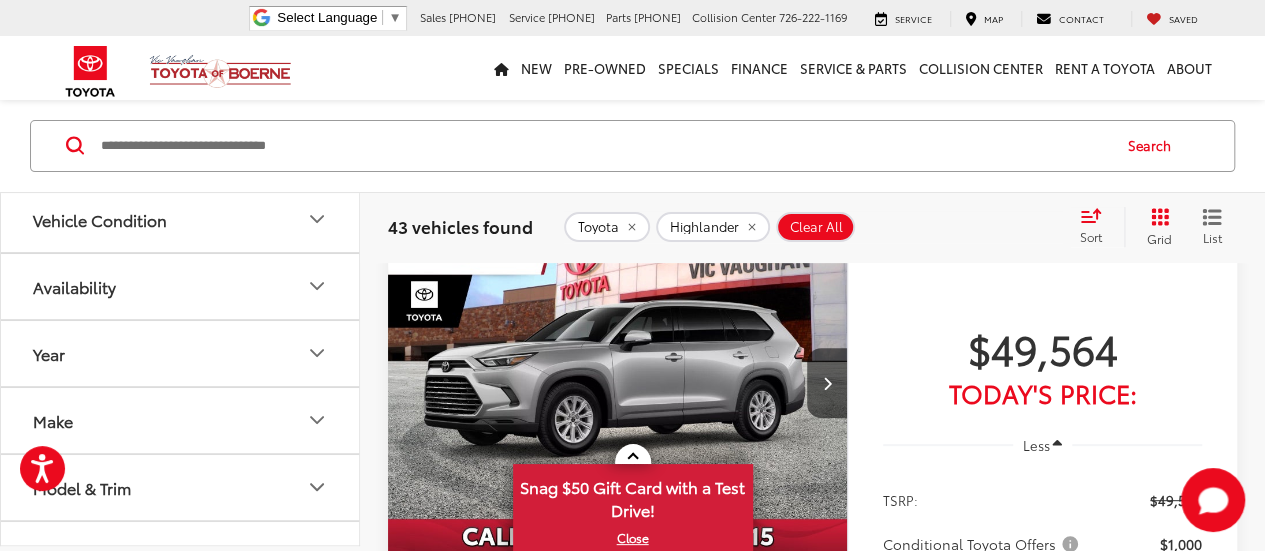 scroll, scrollTop: 127, scrollLeft: 0, axis: vertical 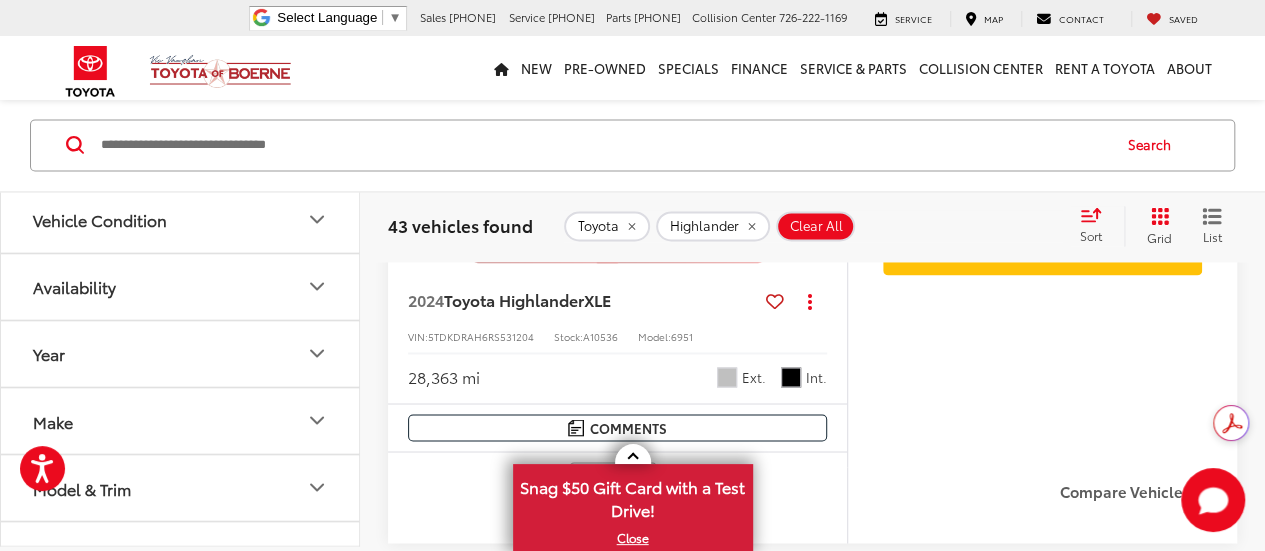 click on "Sort" at bounding box center (1097, 226) 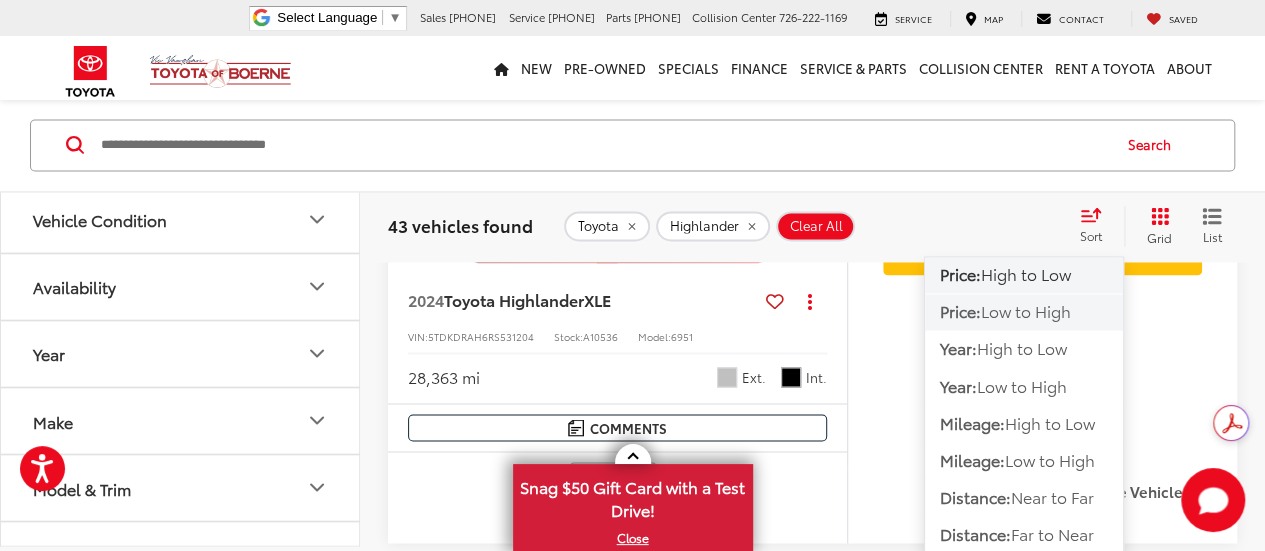 click on "Low to High" at bounding box center [1026, 311] 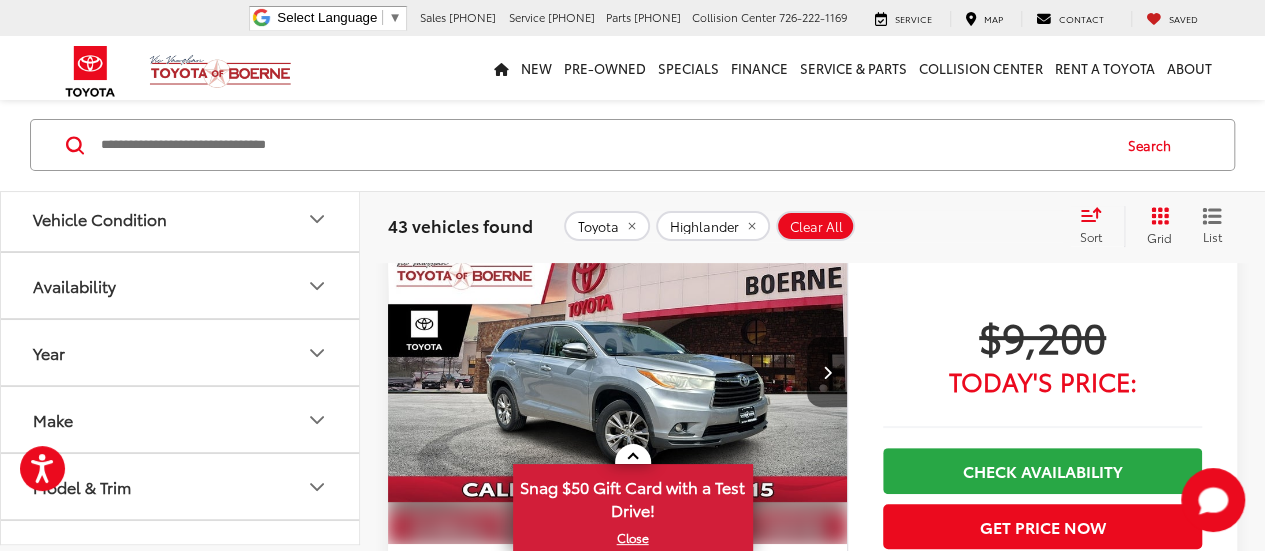 scroll, scrollTop: 127, scrollLeft: 0, axis: vertical 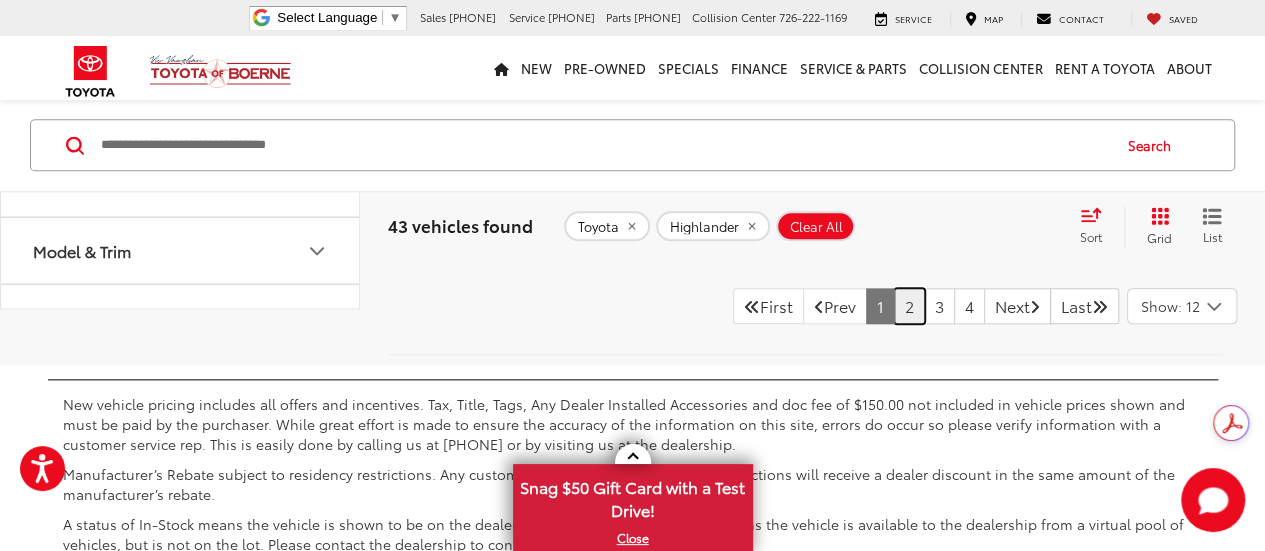 click on "2" at bounding box center [909, 306] 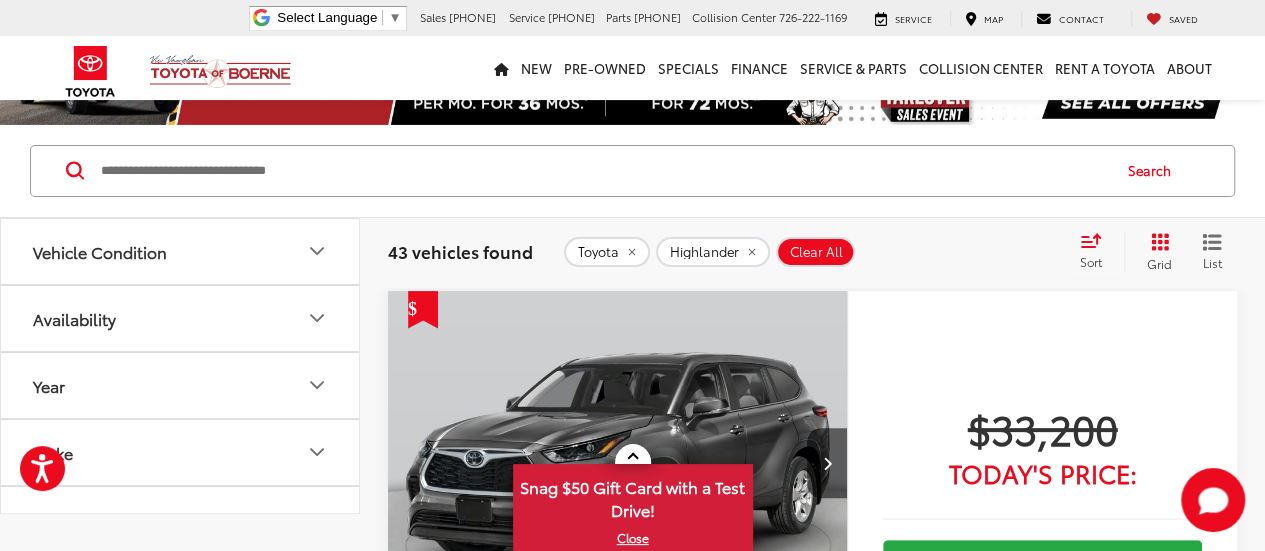 scroll, scrollTop: 64, scrollLeft: 0, axis: vertical 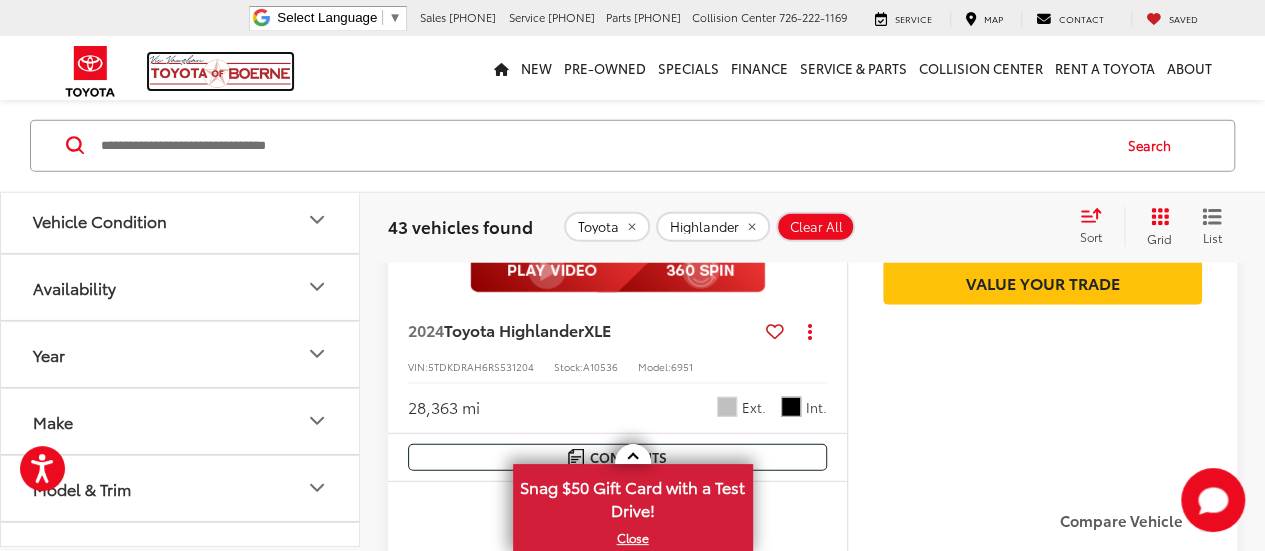 click at bounding box center [220, 71] 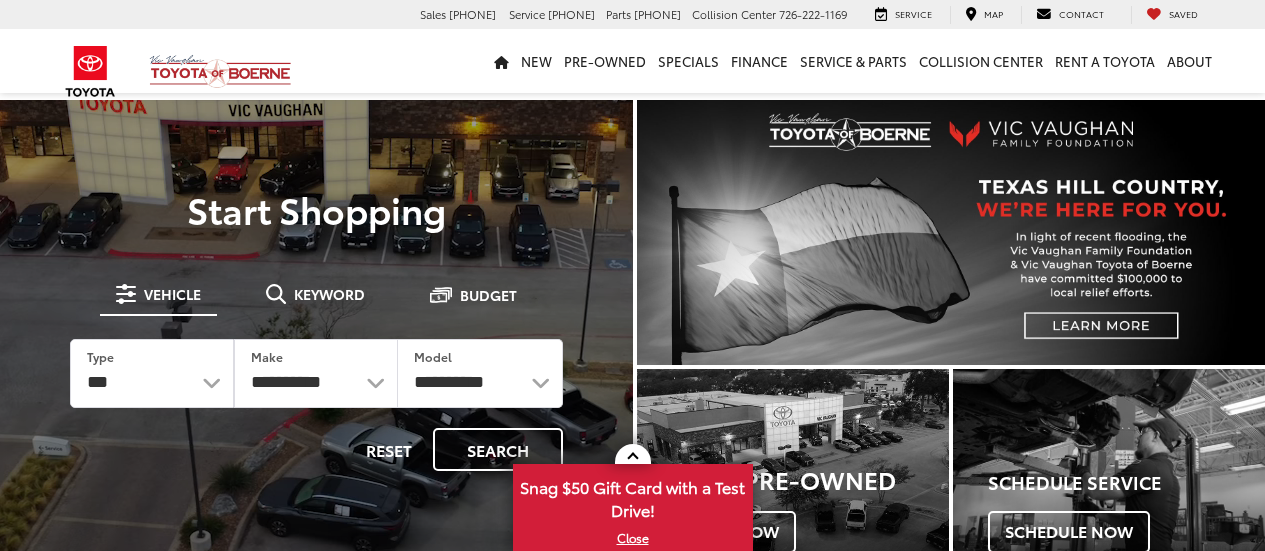 scroll, scrollTop: 0, scrollLeft: 0, axis: both 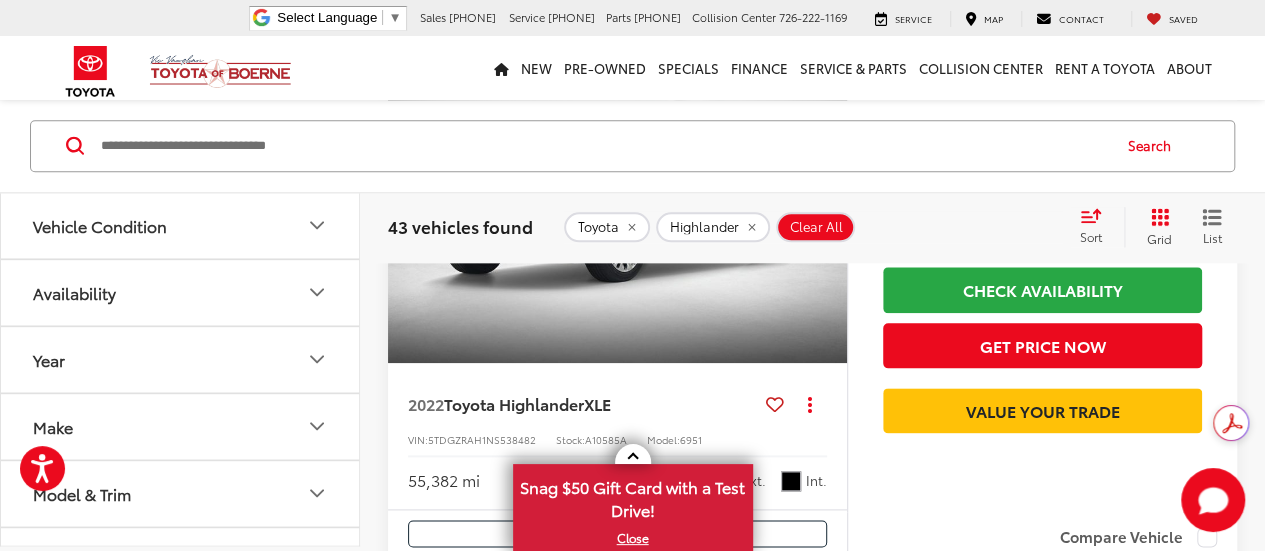 click 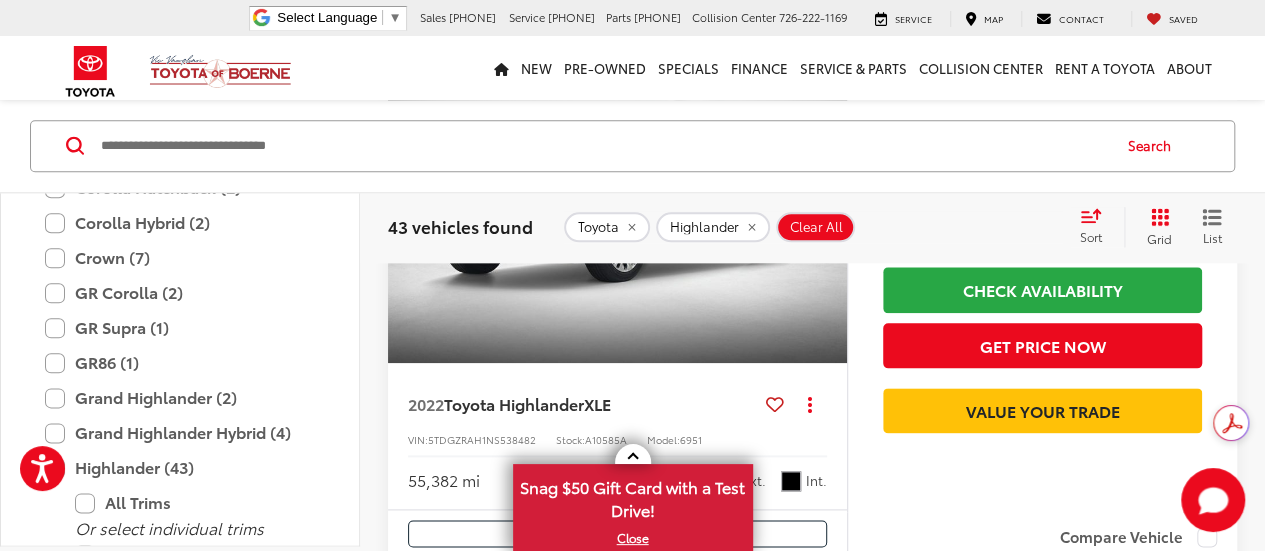 scroll, scrollTop: 680, scrollLeft: 0, axis: vertical 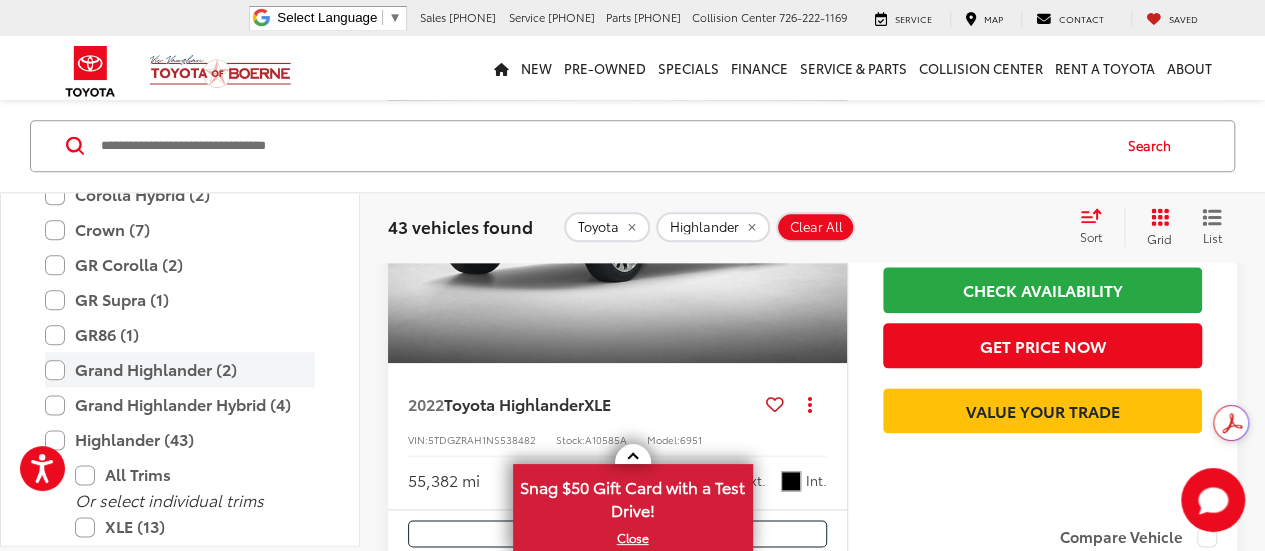 click on "Grand Highlander (2)" at bounding box center (180, 369) 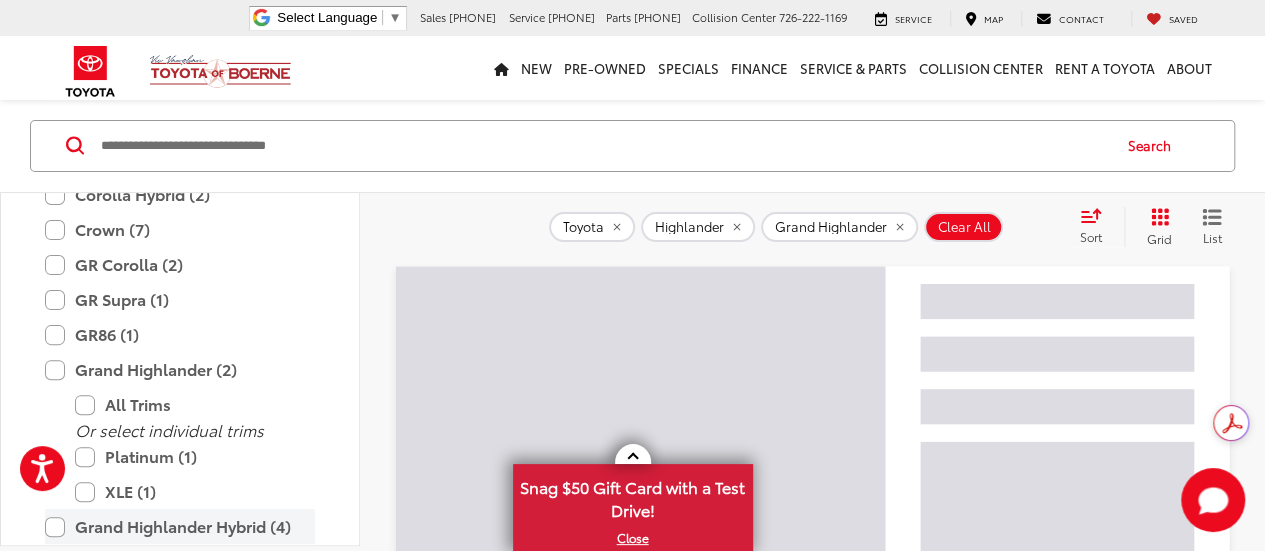 scroll, scrollTop: 127, scrollLeft: 0, axis: vertical 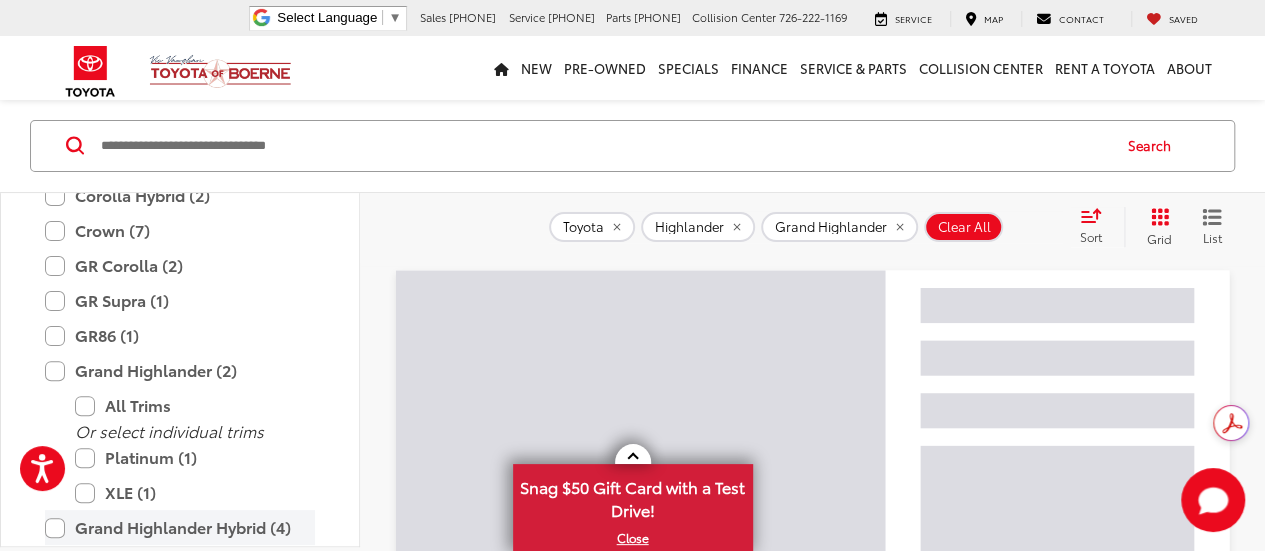 click on "Grand Highlander Hybrid (4)" at bounding box center (180, 527) 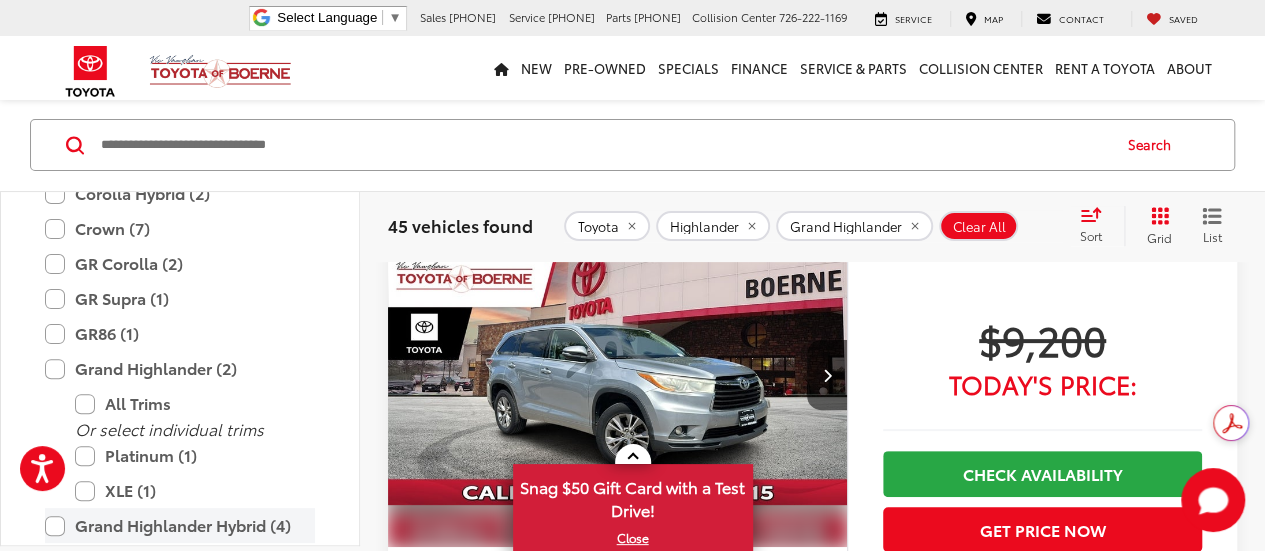 scroll, scrollTop: 64, scrollLeft: 0, axis: vertical 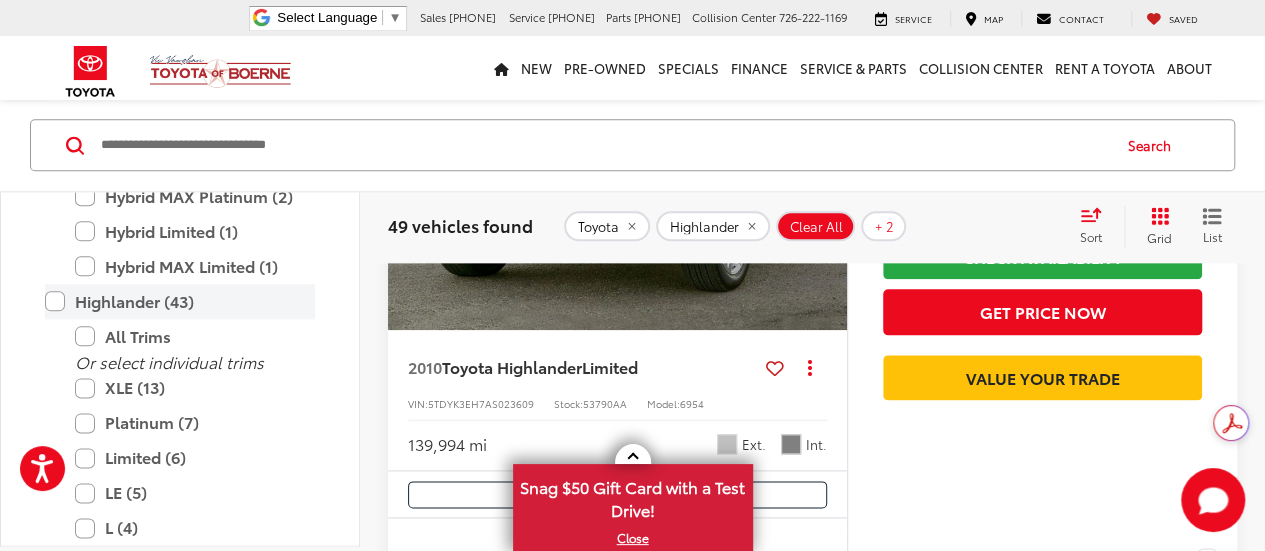 click on "Highlander (43)" at bounding box center [180, 301] 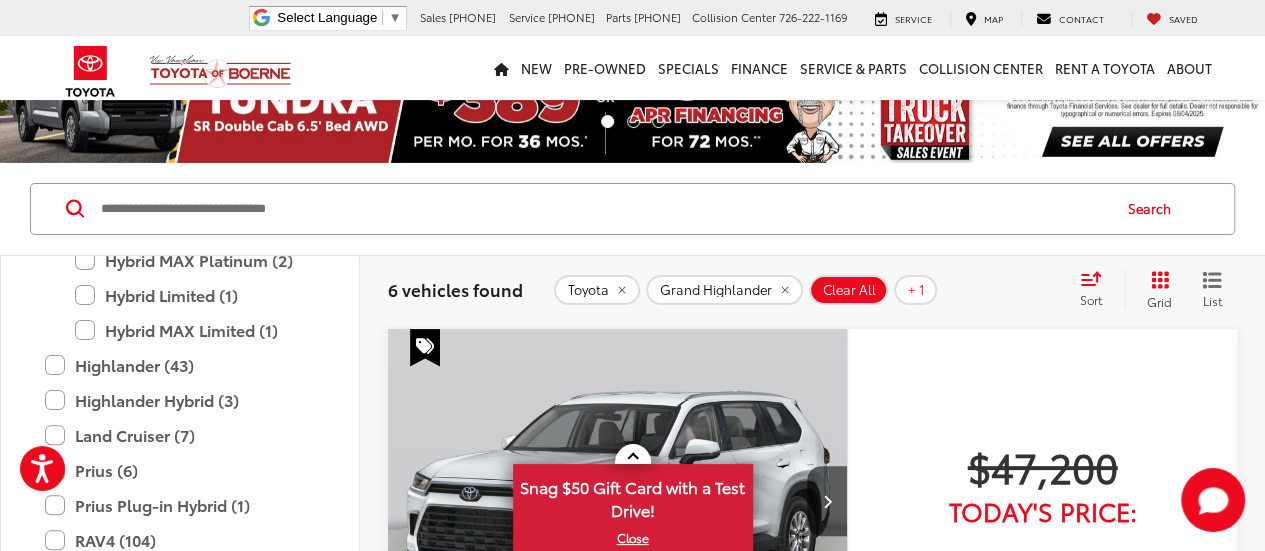 scroll, scrollTop: 127, scrollLeft: 0, axis: vertical 